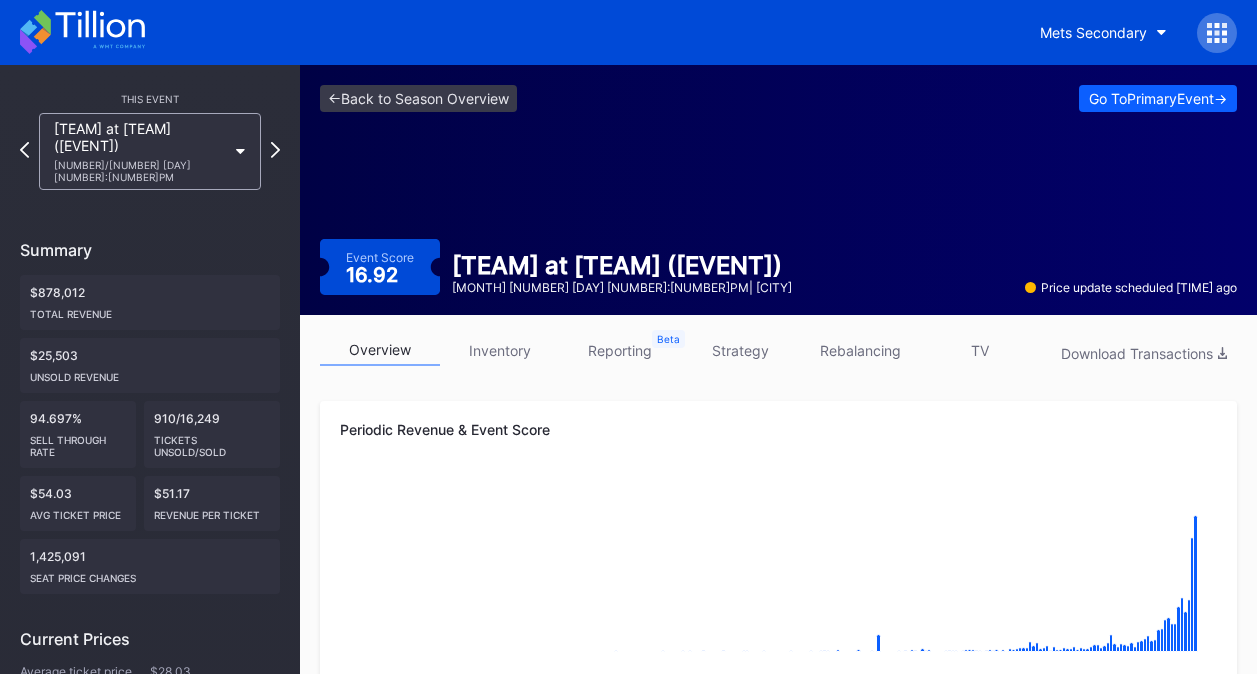 scroll, scrollTop: 0, scrollLeft: 0, axis: both 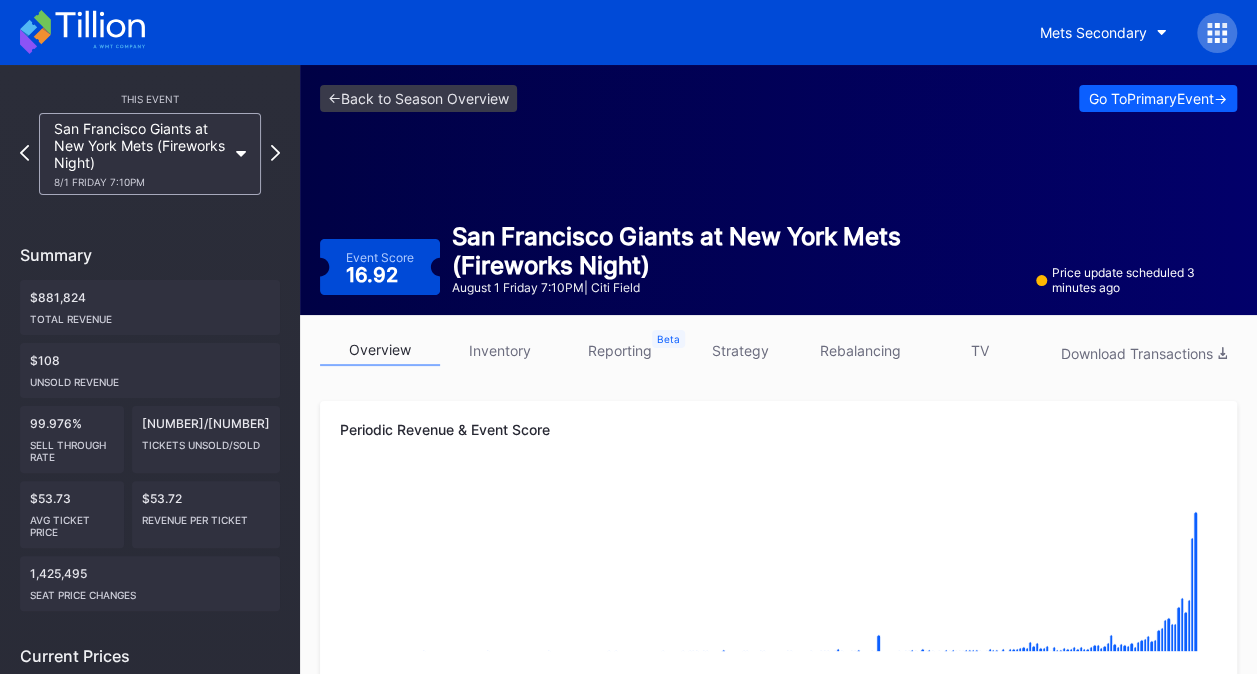 click on "overview inventory reporting strategy rebalancing TV Download Transactions Periodic Revenue & Event Score Created with Highcharts 11.2.0 Chart title Created with Highcharts 11.2.0 Chart title Dec Jan Feb Mar Apr May Jun Jul Aug Inventory Broadcast Breakdown Section Listing Size Broadcasted Not Broadcasted Created with Highcharts 11.2.0 Section Listings Chart title 519 1 Recent Transactions Section Row Total Quantity Time Marketplace 1 519 14 $55 2 3 minutes ago 2 519 14 $108 4 12 minutes ago 3 504 12 $44 2 17 minutes ago 4 504 15 $42 2 18 minutes ago 5 502 7 $20 1 19 minutes ago 6 503 14 $20 1 21 minutes ago 7 506 15 $144 6 23 minutes ago 8 504 14 $45 2 26 minutes ago 9 504 17 $44 2 26 minutes ago 10 504 15 $23 1 27 minutes ago 10 items Showing 1 to 10 of 10 entries 1 ... -1 0 1 2 3 ... 1" at bounding box center [778, 1122] 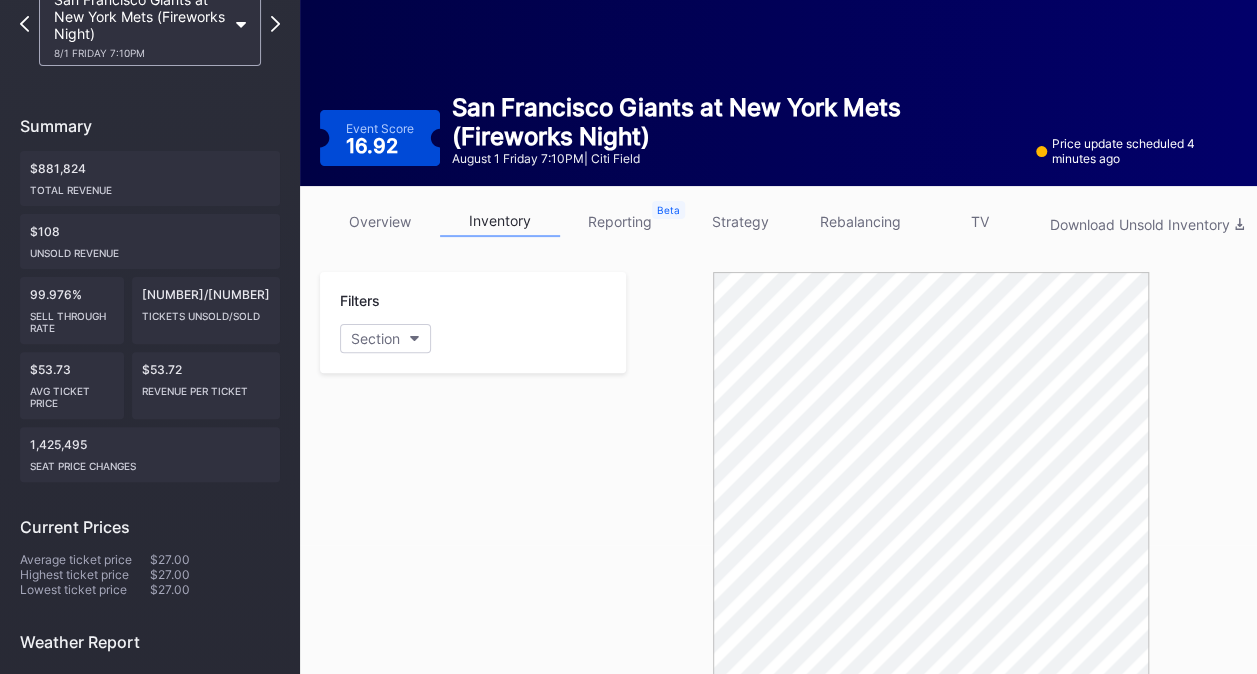 scroll, scrollTop: 0, scrollLeft: 0, axis: both 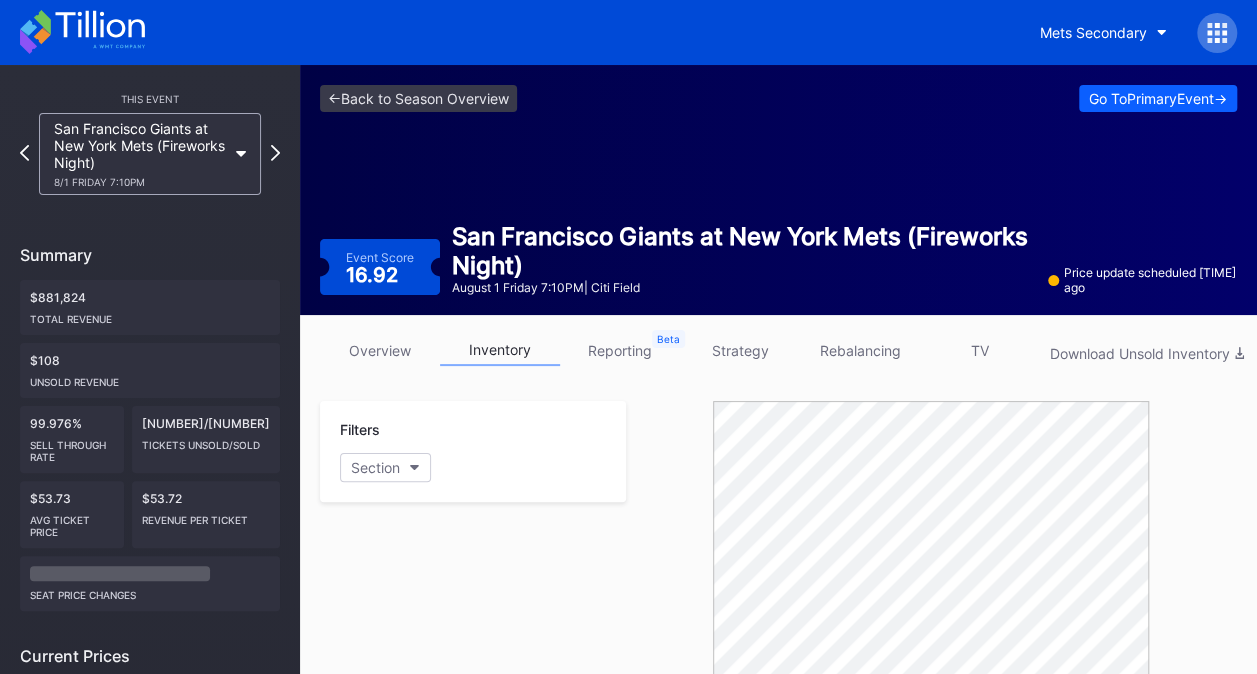 click on "overview" at bounding box center (380, 350) 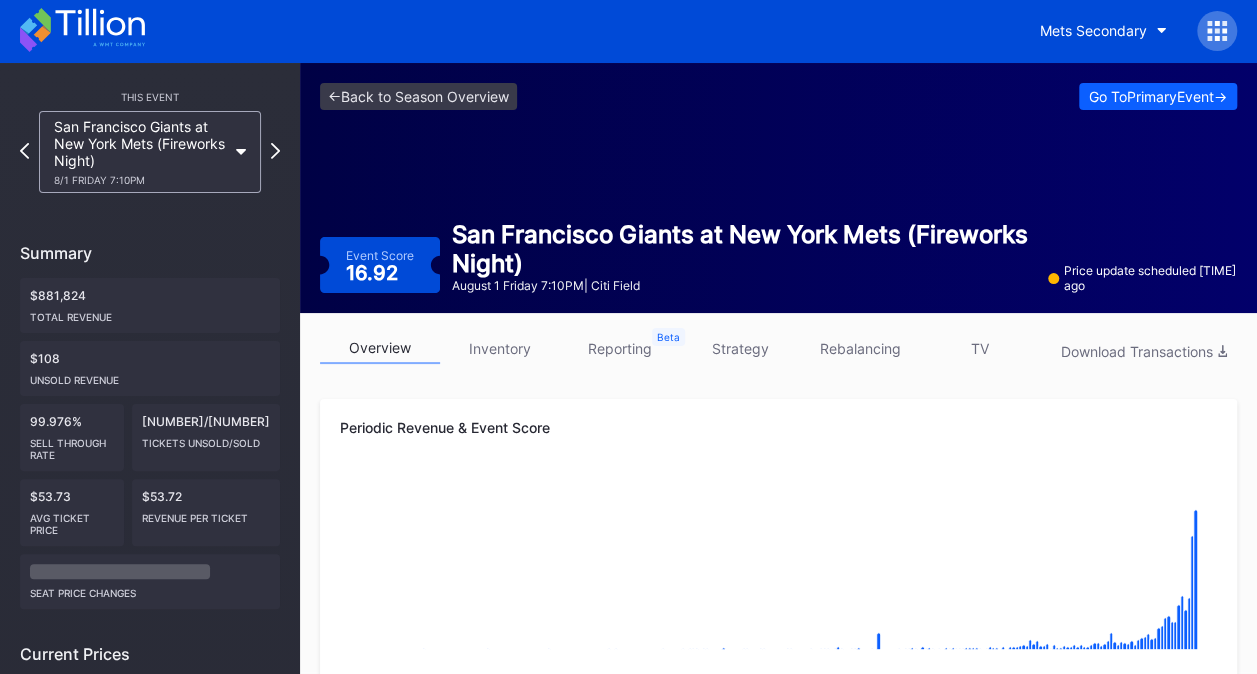 scroll, scrollTop: 0, scrollLeft: 0, axis: both 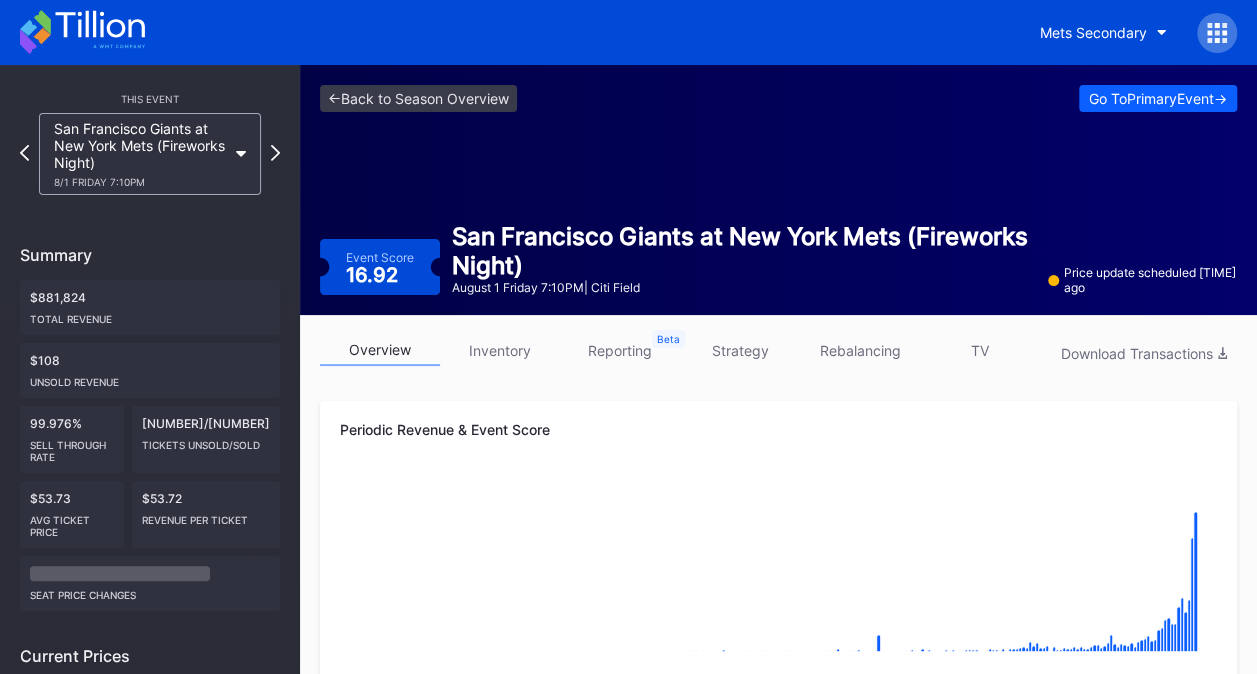 click on "TV" at bounding box center (980, 350) 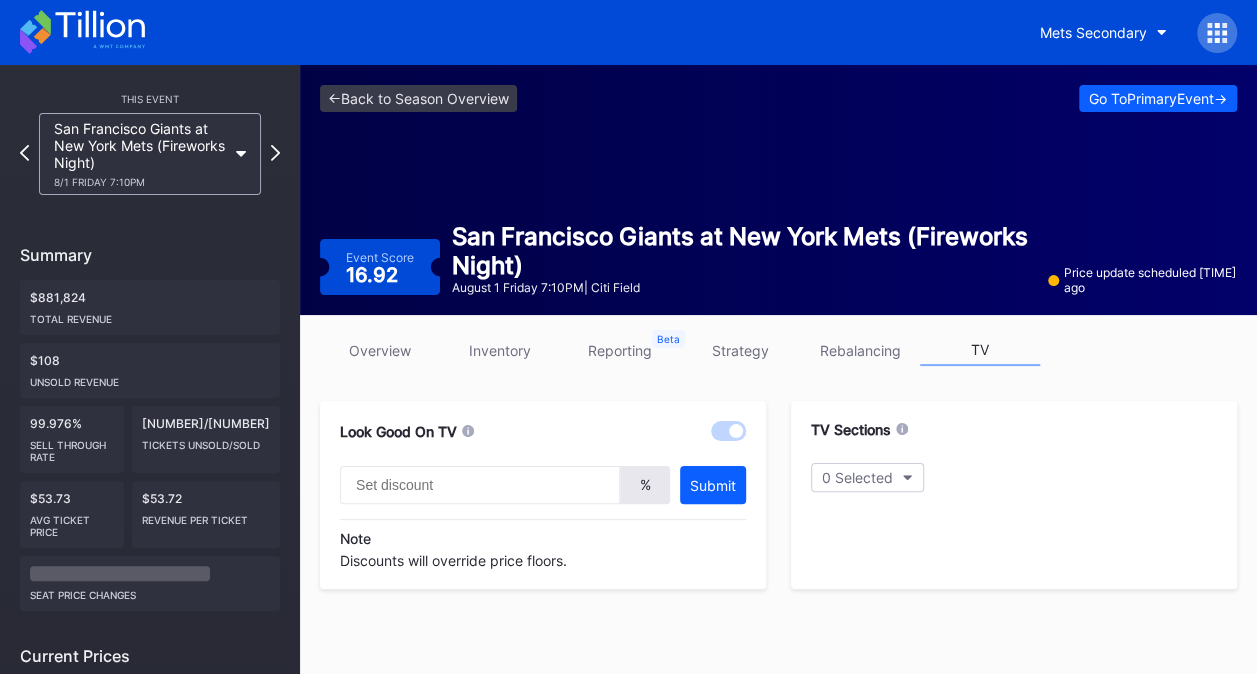 type on "20" 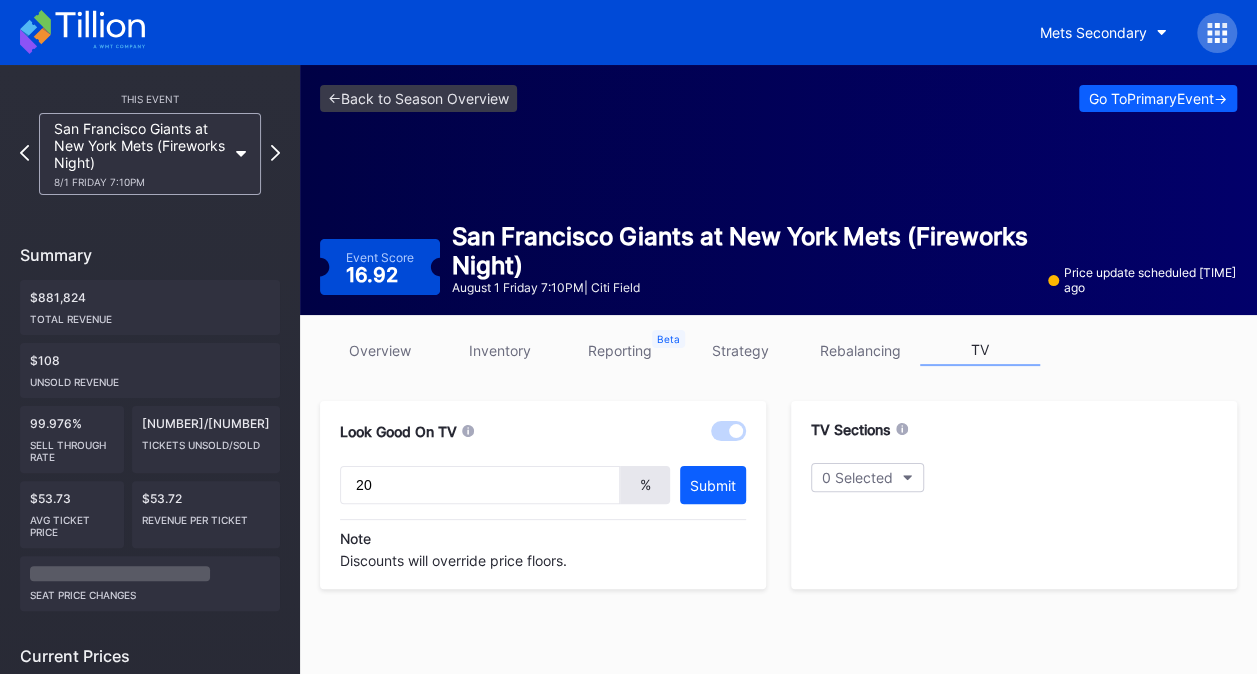 click on "rebalancing" at bounding box center [860, 350] 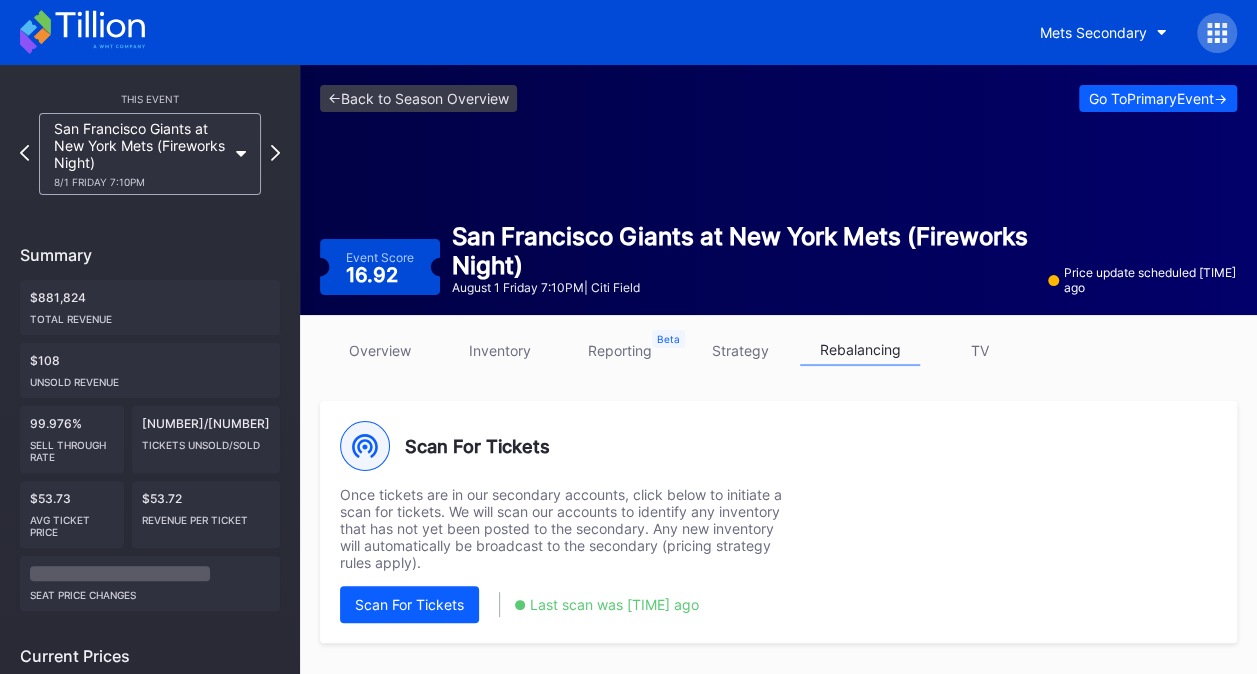 click on "strategy" at bounding box center (740, 350) 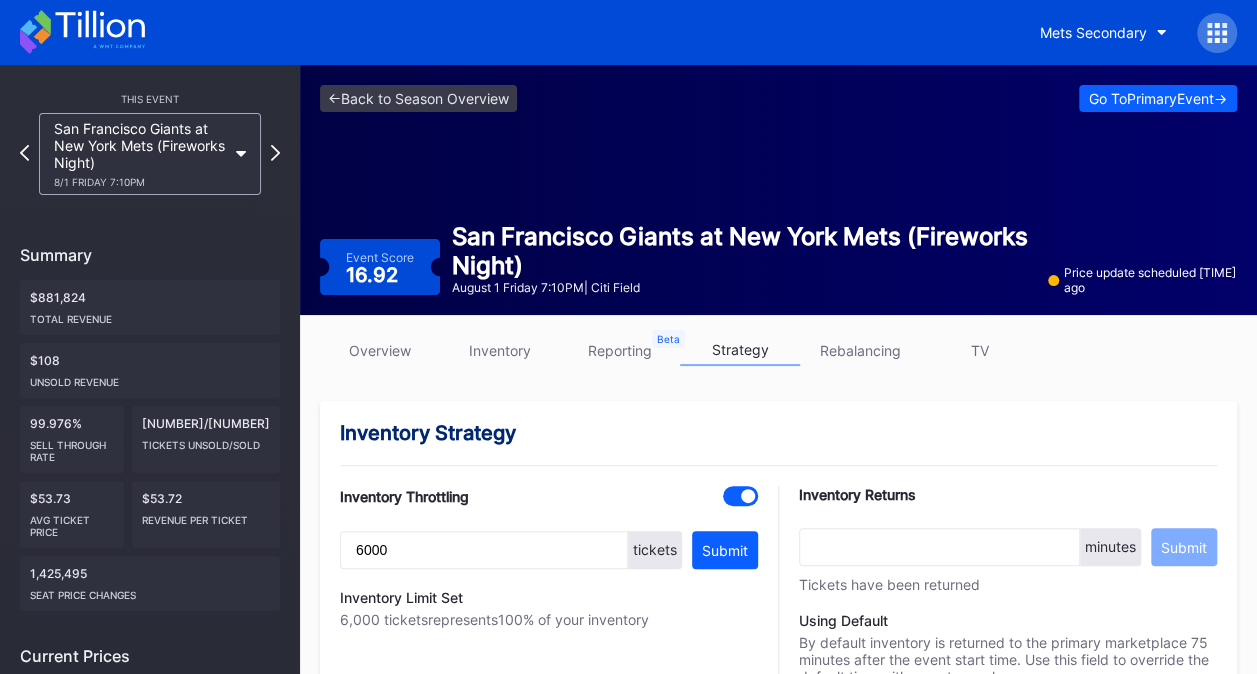 click on "inventory" at bounding box center [500, 350] 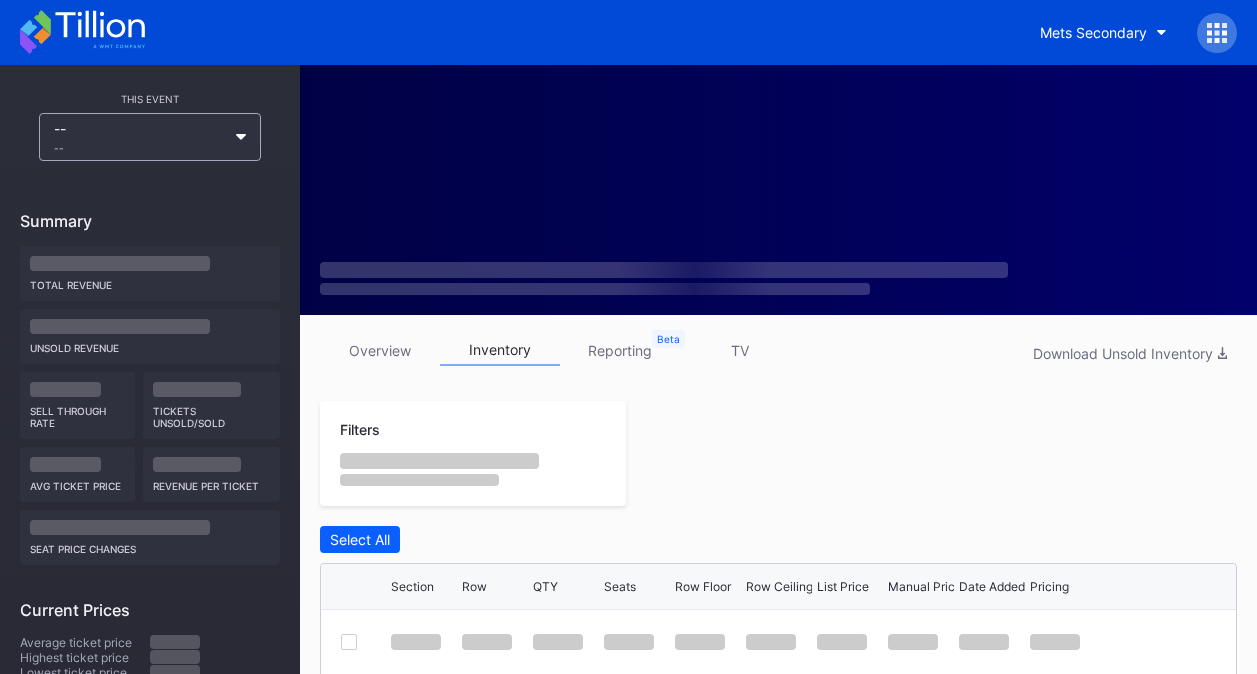 scroll, scrollTop: 0, scrollLeft: 0, axis: both 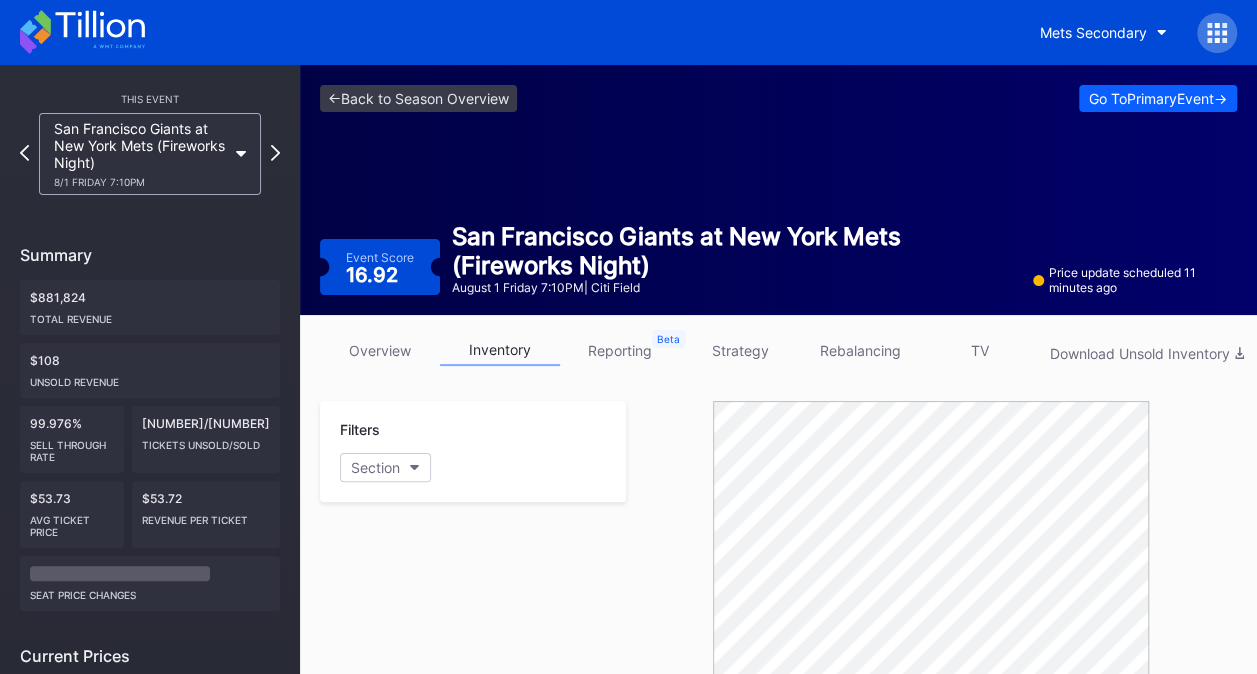 click on "overview" at bounding box center (380, 350) 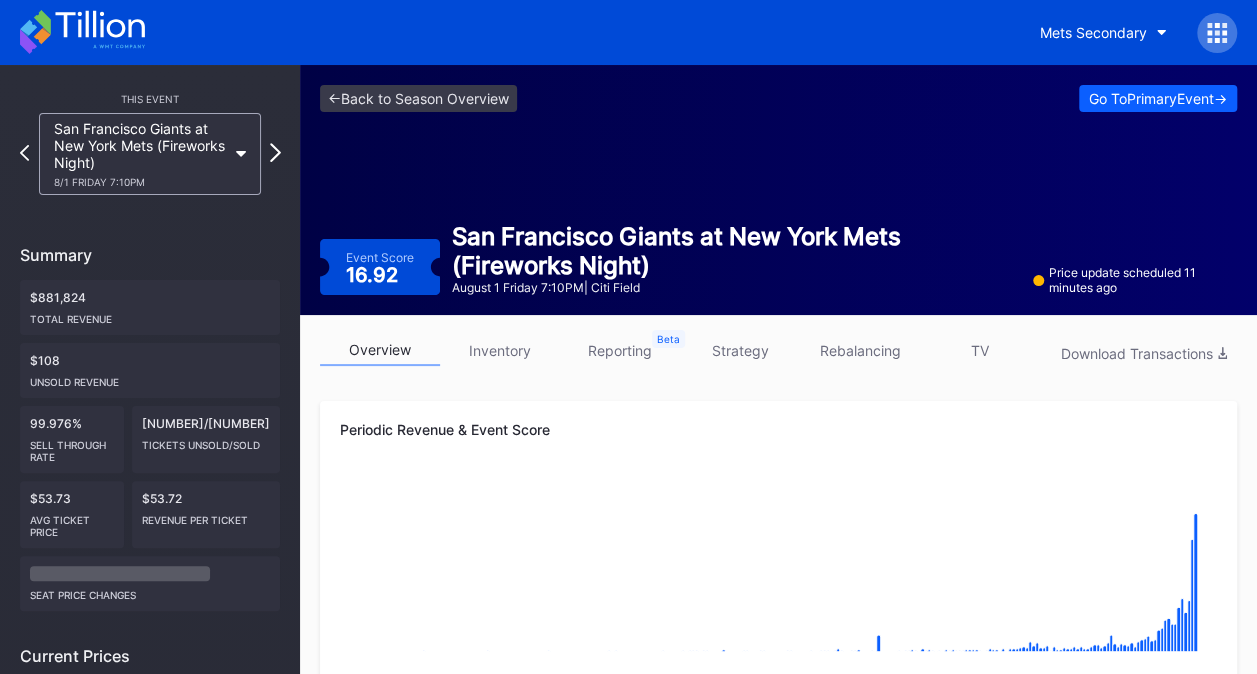 drag, startPoint x: 278, startPoint y: 142, endPoint x: 273, endPoint y: 157, distance: 15.811388 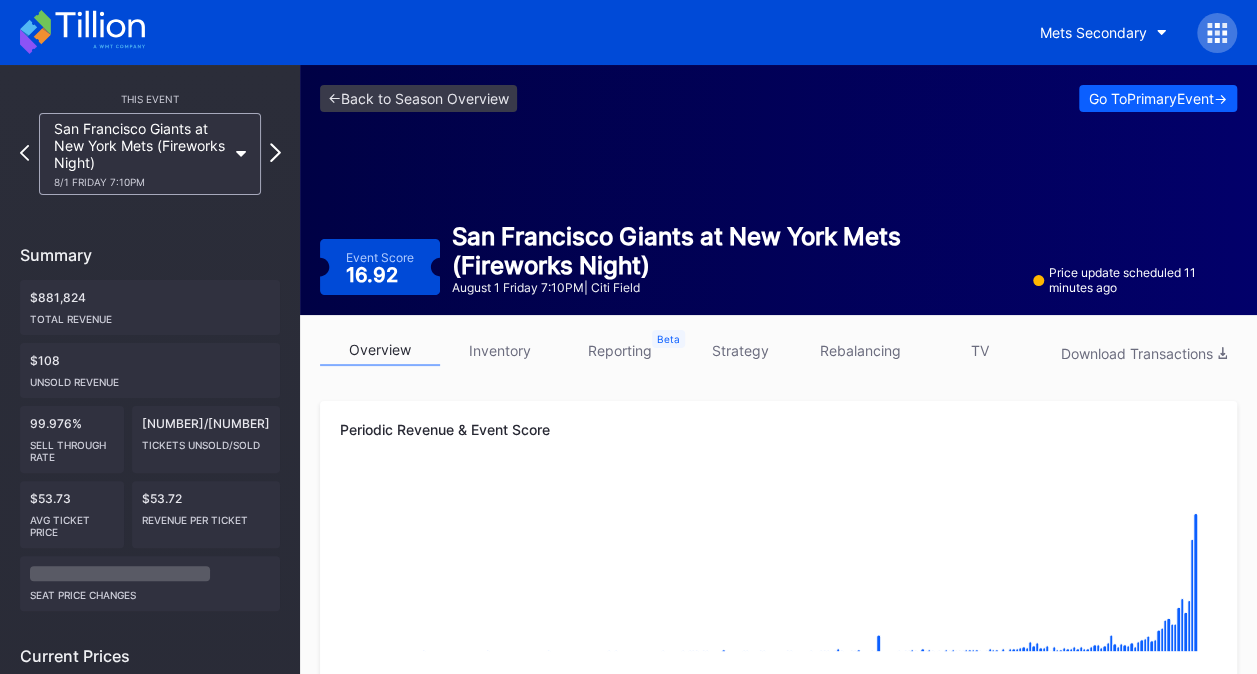click on "San Francisco Giants at New York Mets (Fireworks Night) 8/1 Friday 7:10PM" at bounding box center (150, 154) 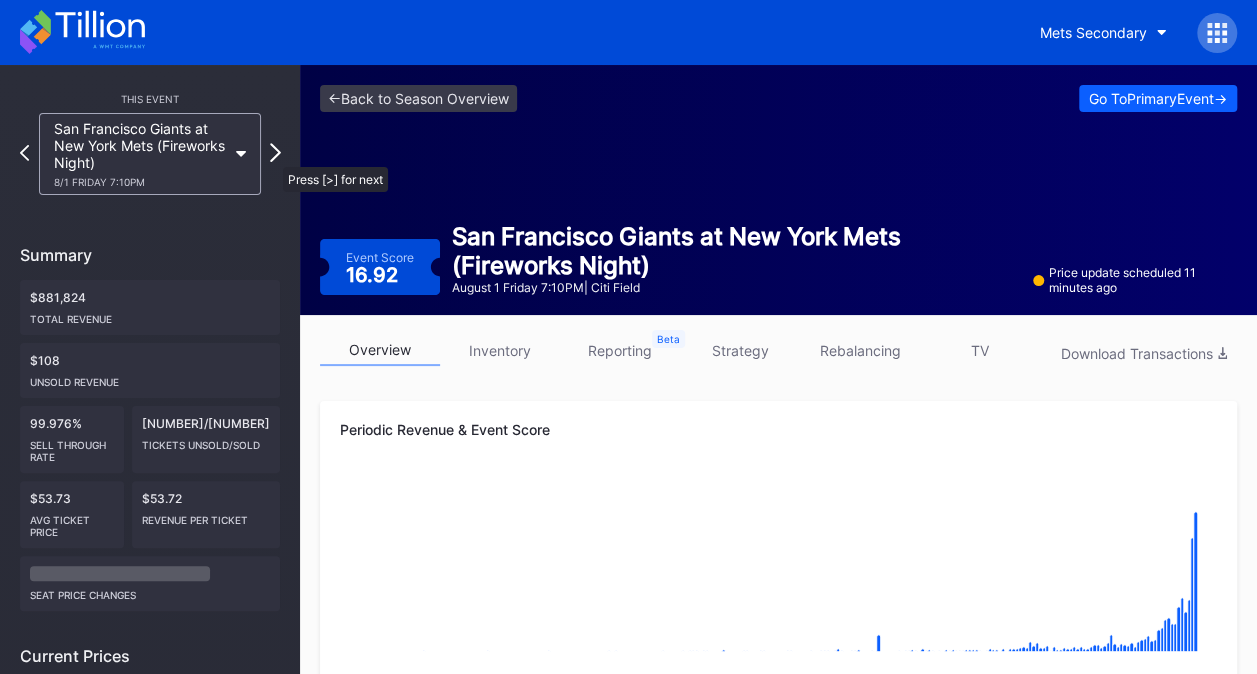 click 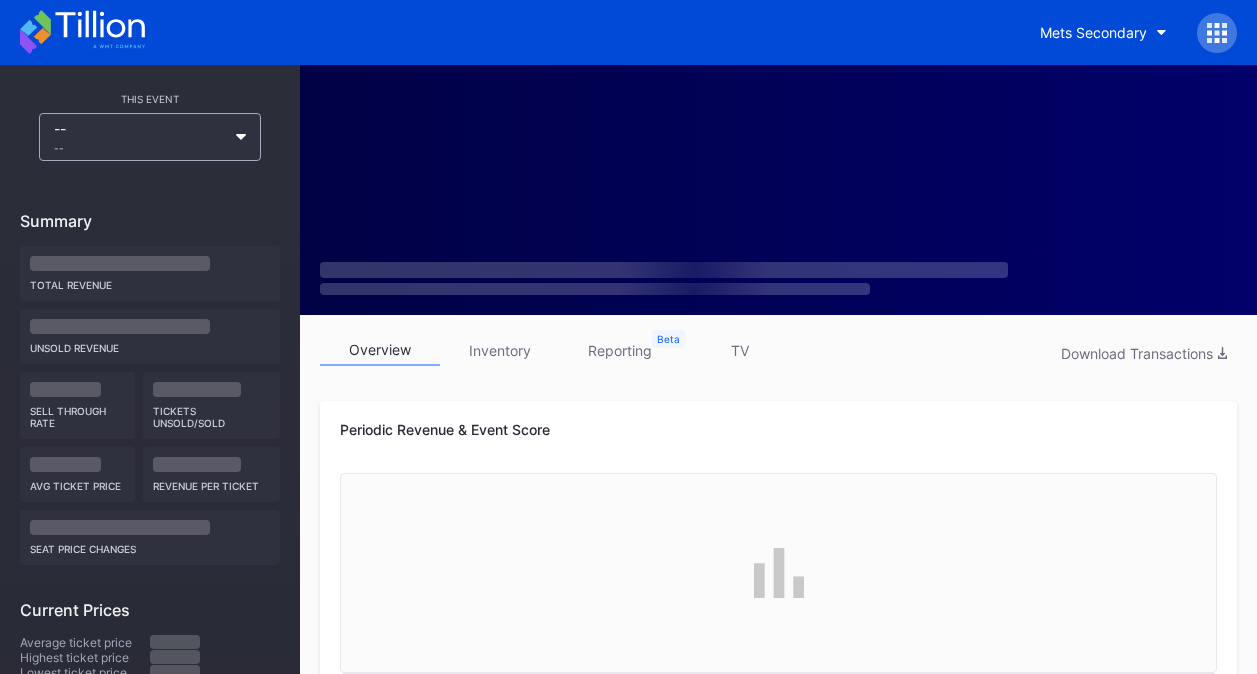scroll, scrollTop: 0, scrollLeft: 0, axis: both 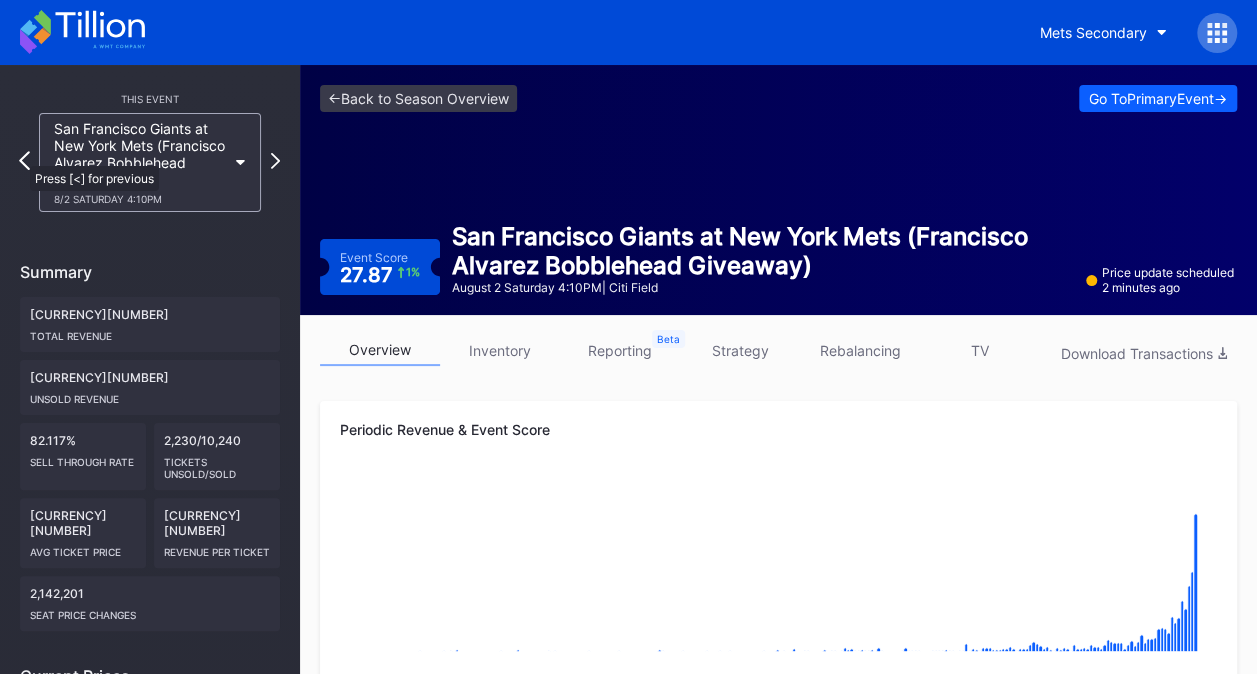 click 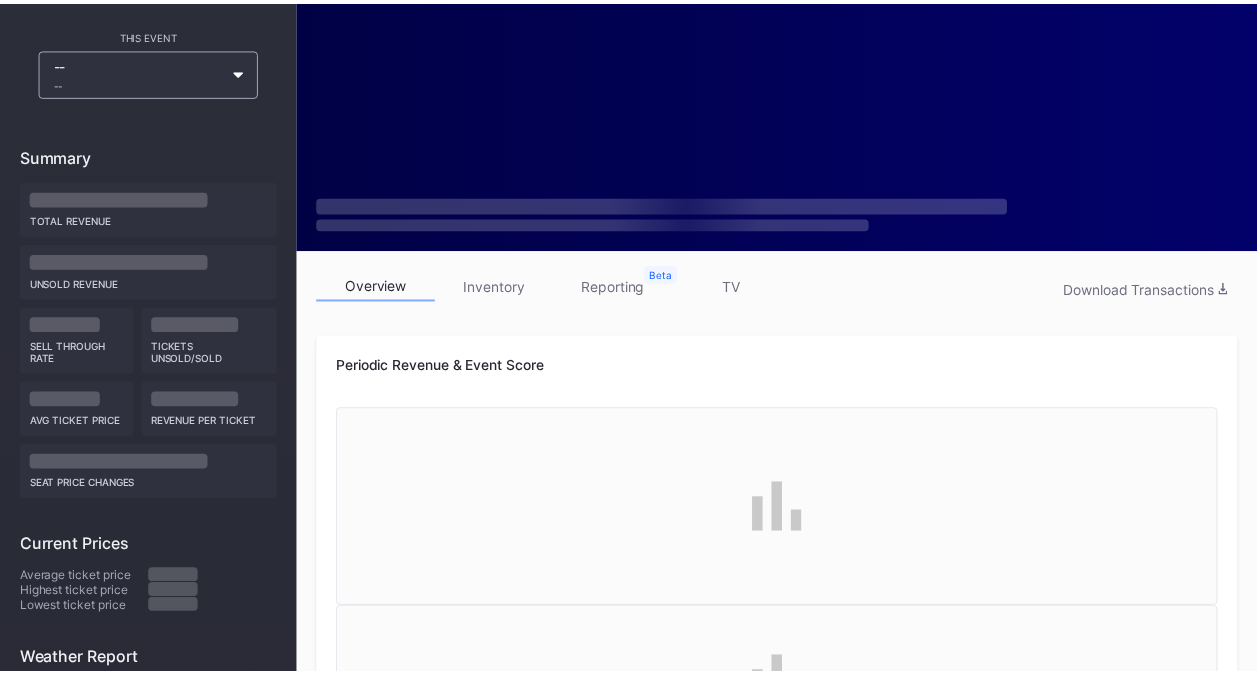 scroll, scrollTop: 0, scrollLeft: 0, axis: both 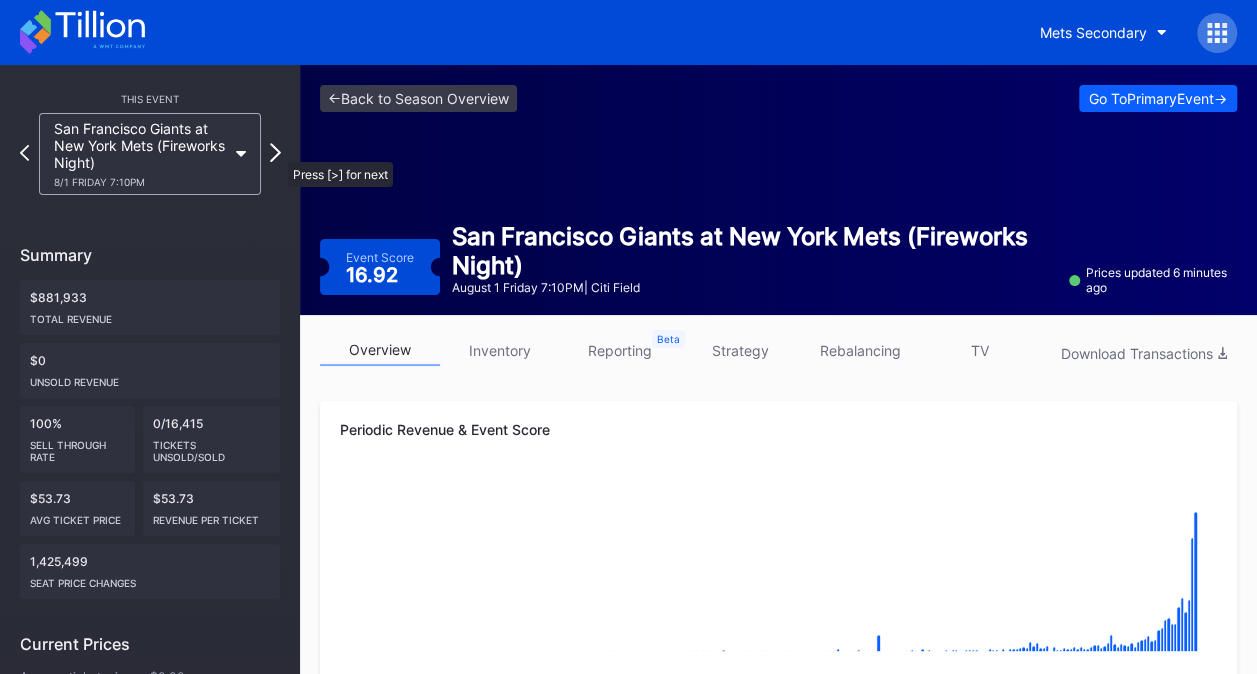 click 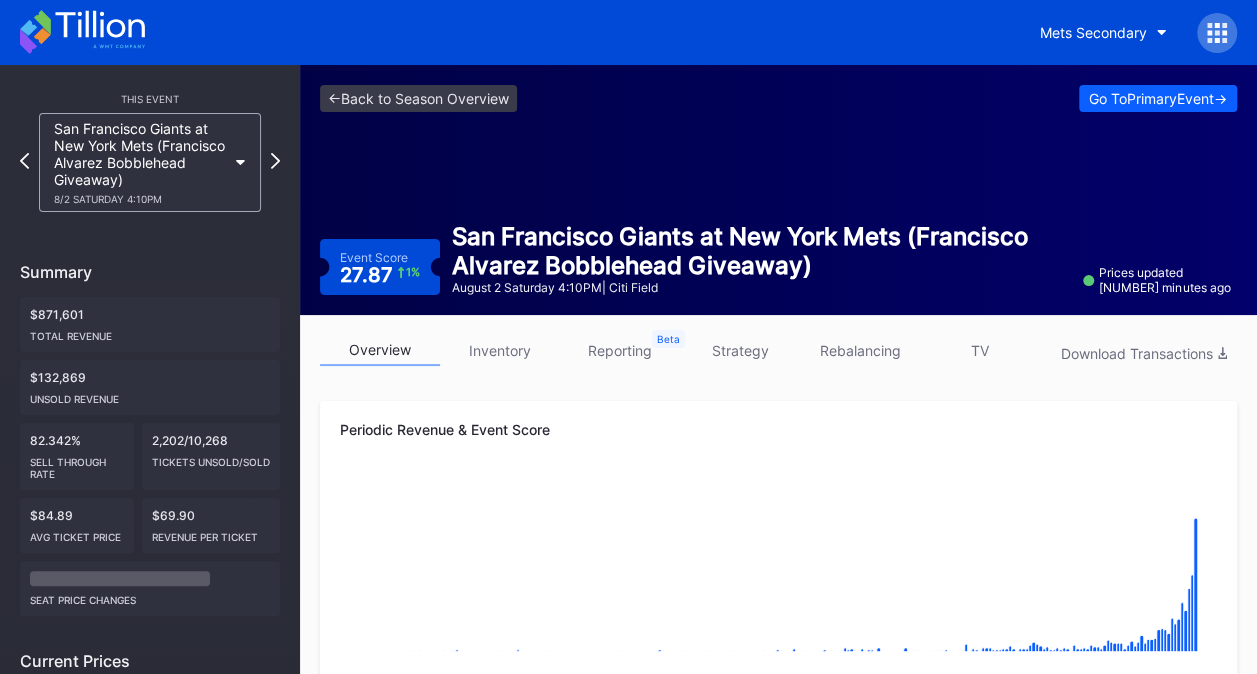 click on "inventory" at bounding box center [500, 350] 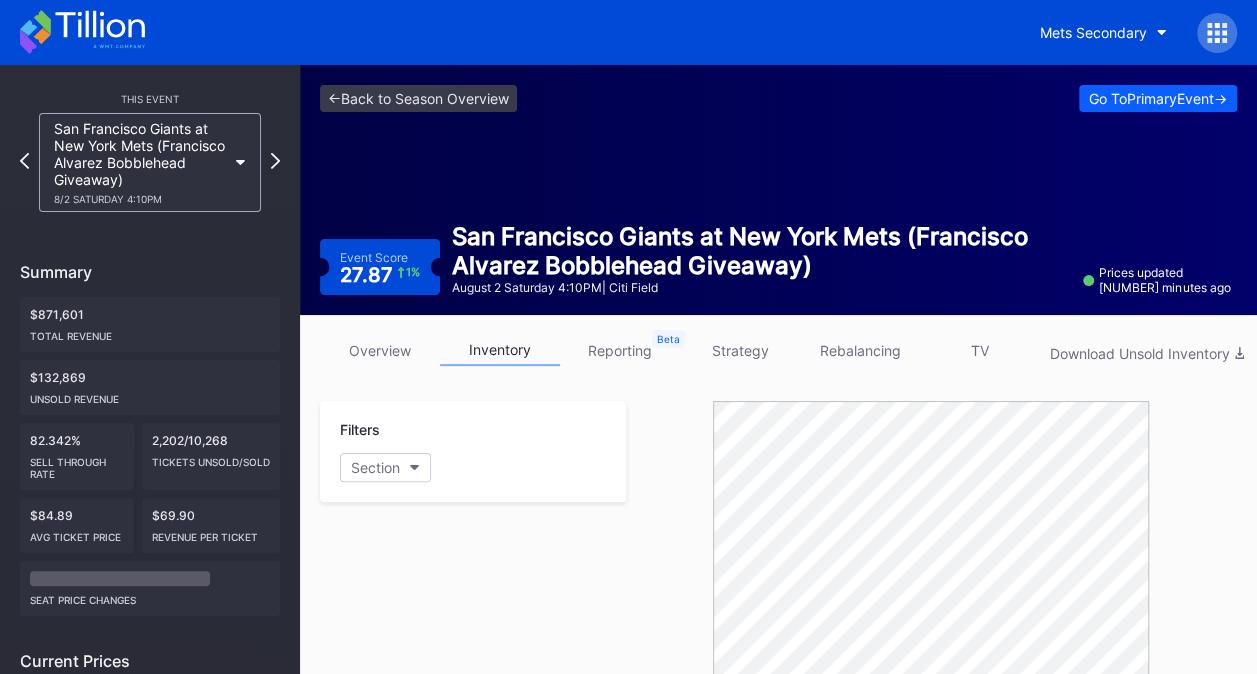 click on "TV" at bounding box center (980, 350) 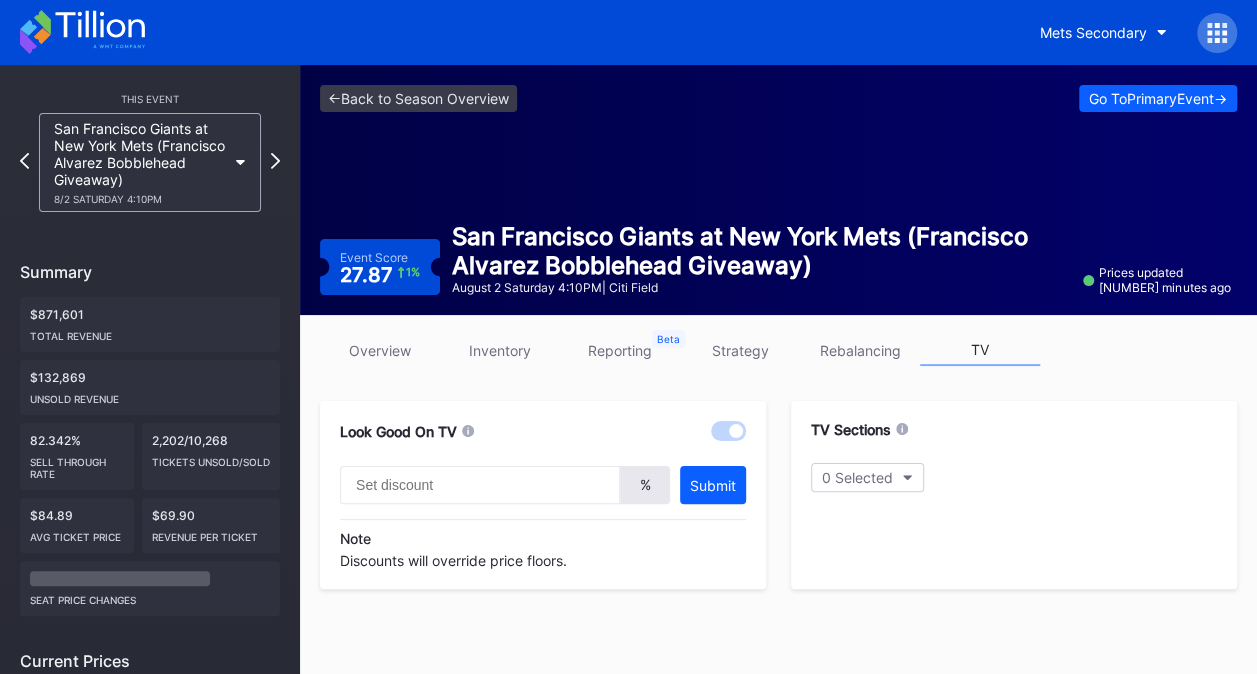 type on "20" 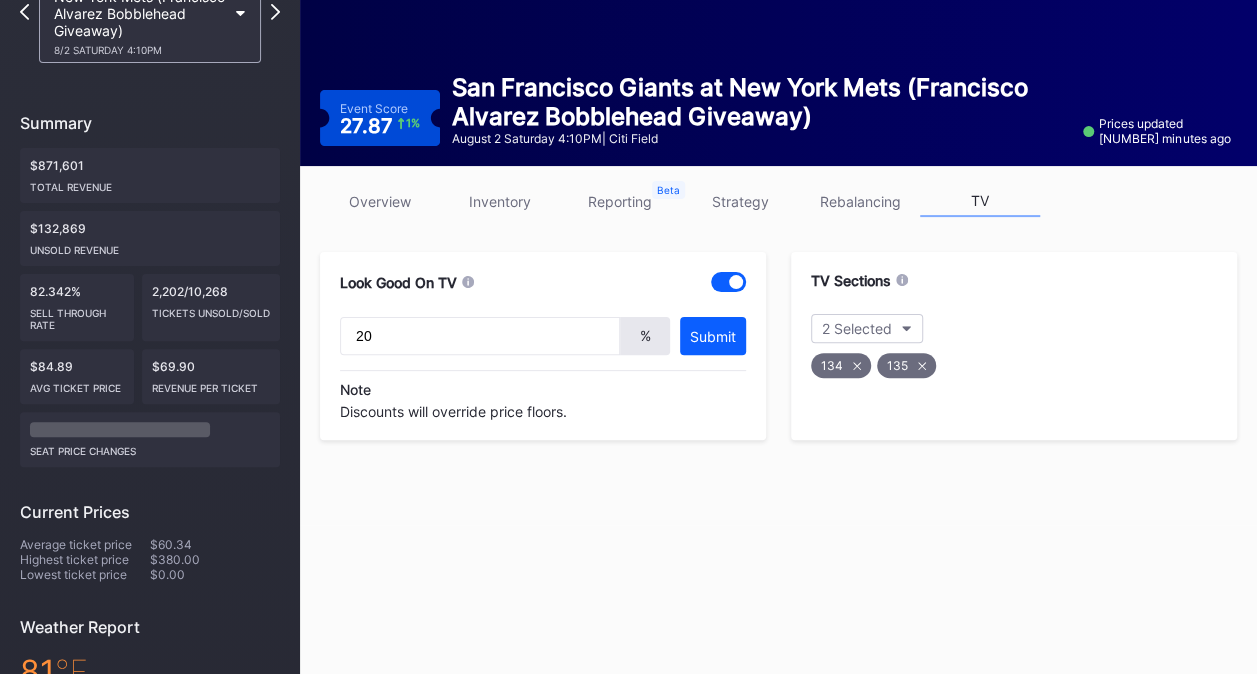 scroll, scrollTop: 0, scrollLeft: 0, axis: both 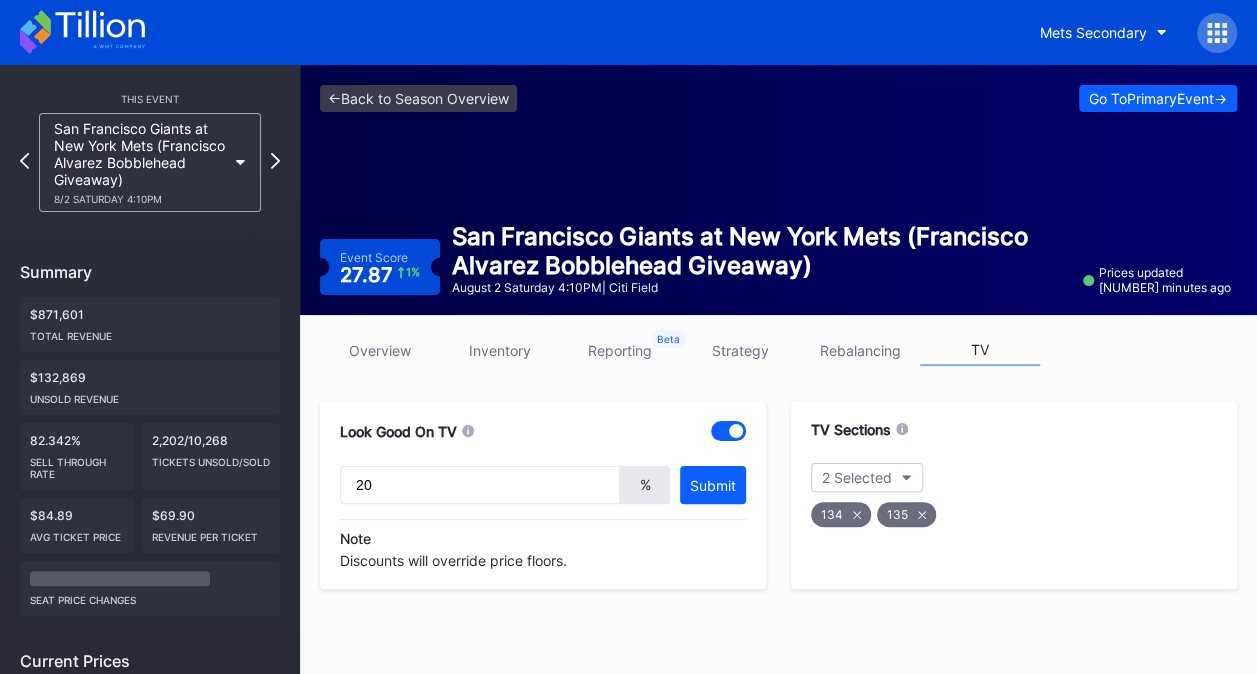 click 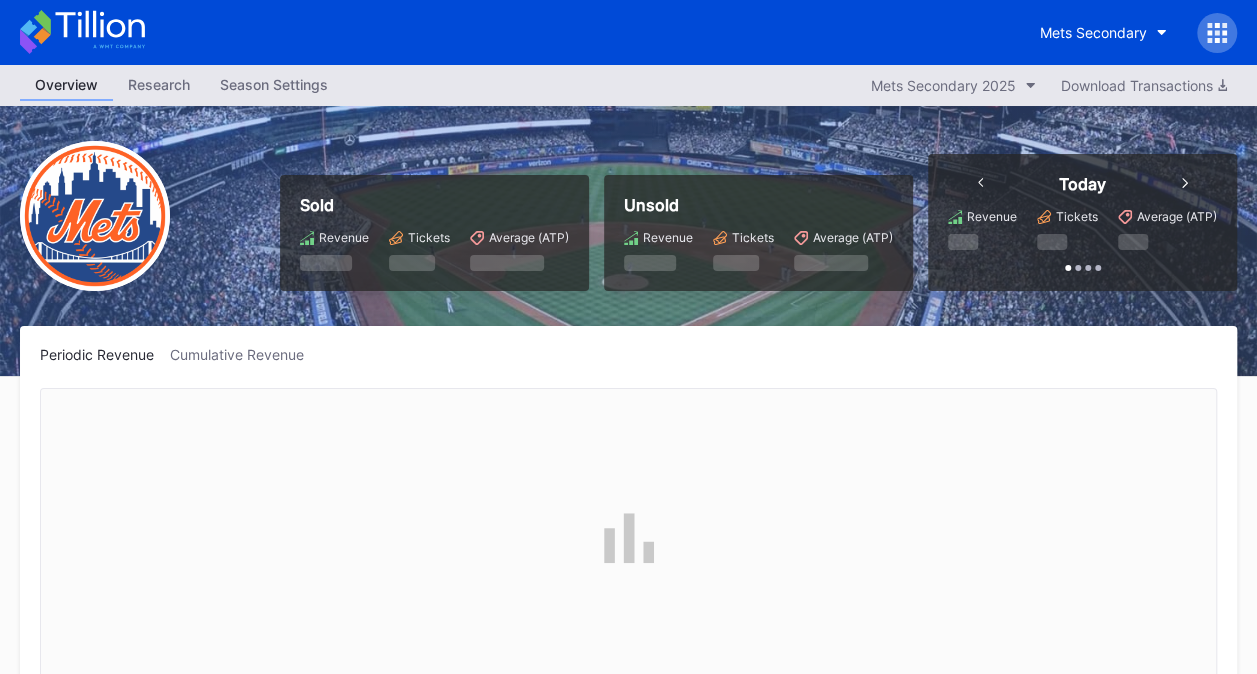 scroll, scrollTop: 3510, scrollLeft: 0, axis: vertical 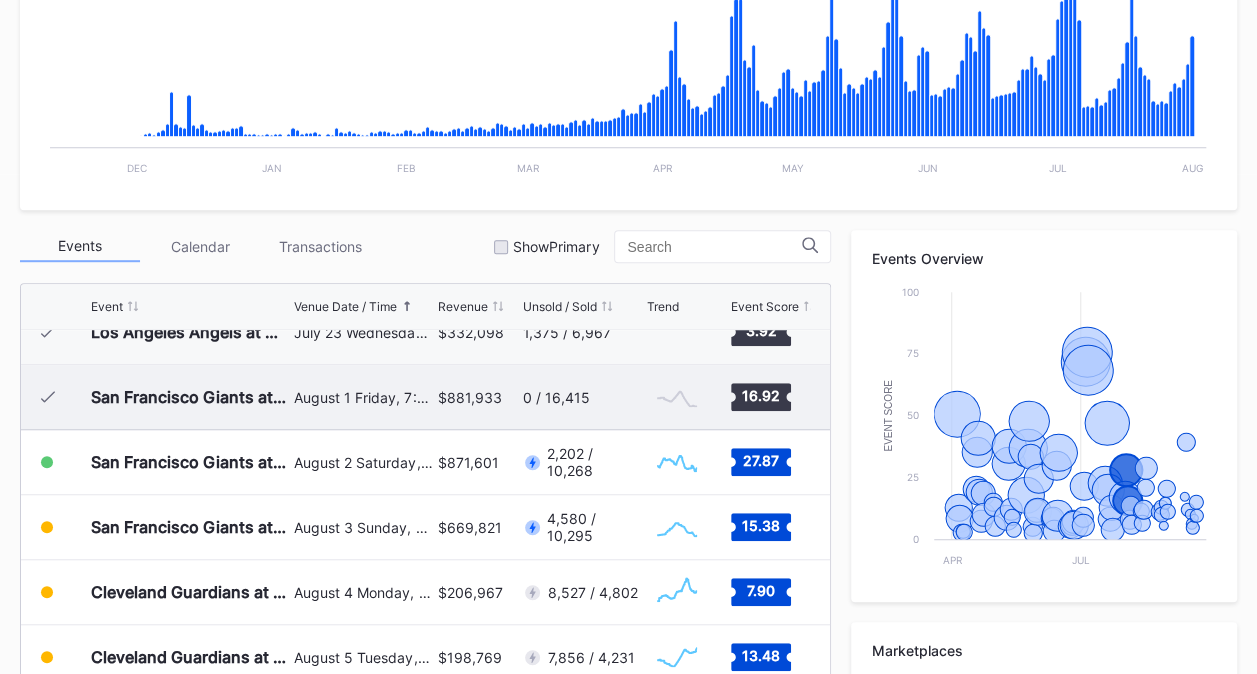 click on "August 1 Friday, 7:10PM" at bounding box center [363, 397] 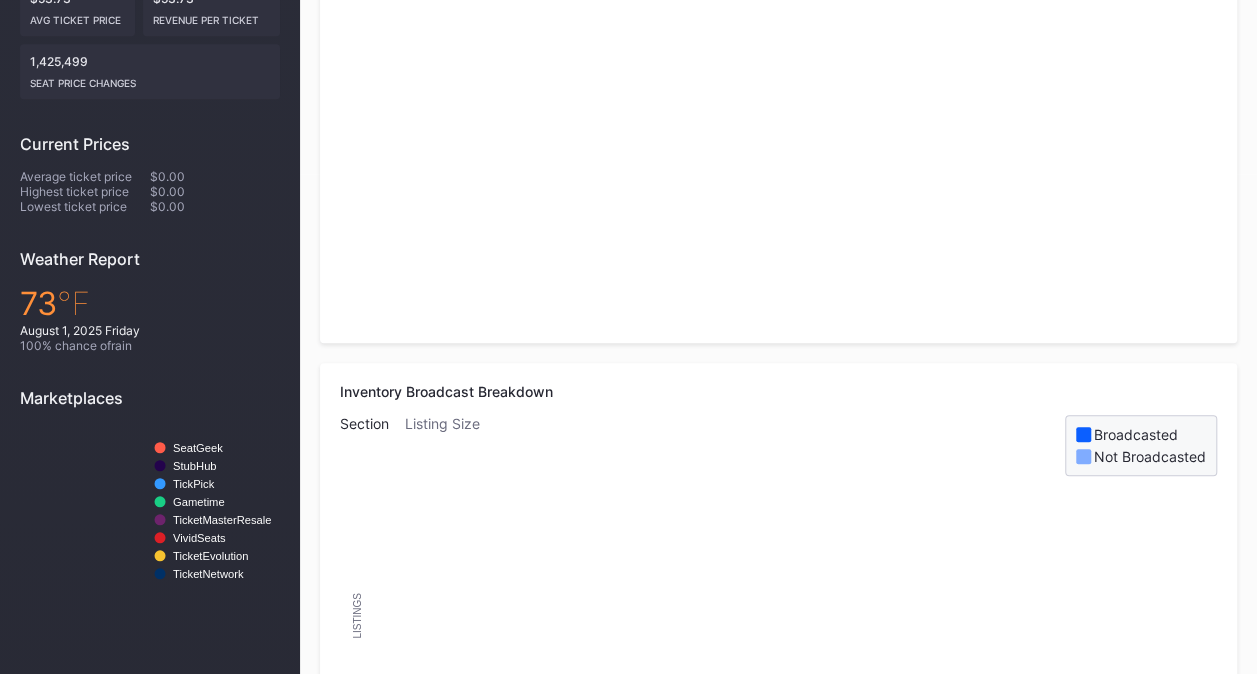 scroll, scrollTop: 0, scrollLeft: 0, axis: both 